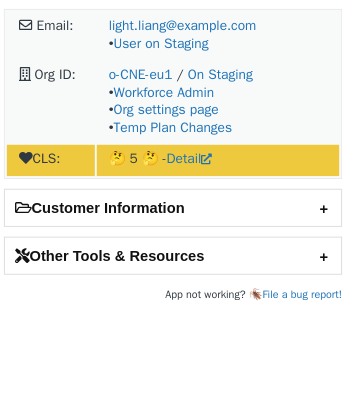 scroll, scrollTop: 0, scrollLeft: 0, axis: both 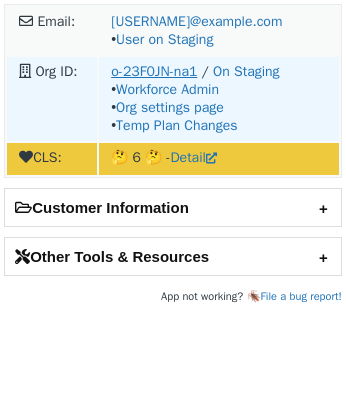 click on "o-23F0JN-na1" at bounding box center (154, 71) 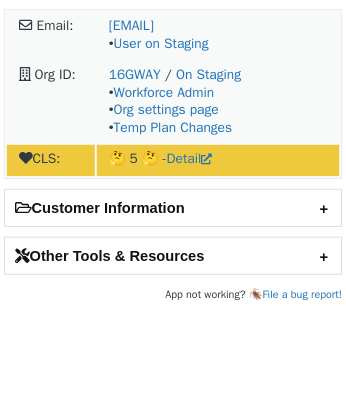 scroll, scrollTop: 0, scrollLeft: 0, axis: both 